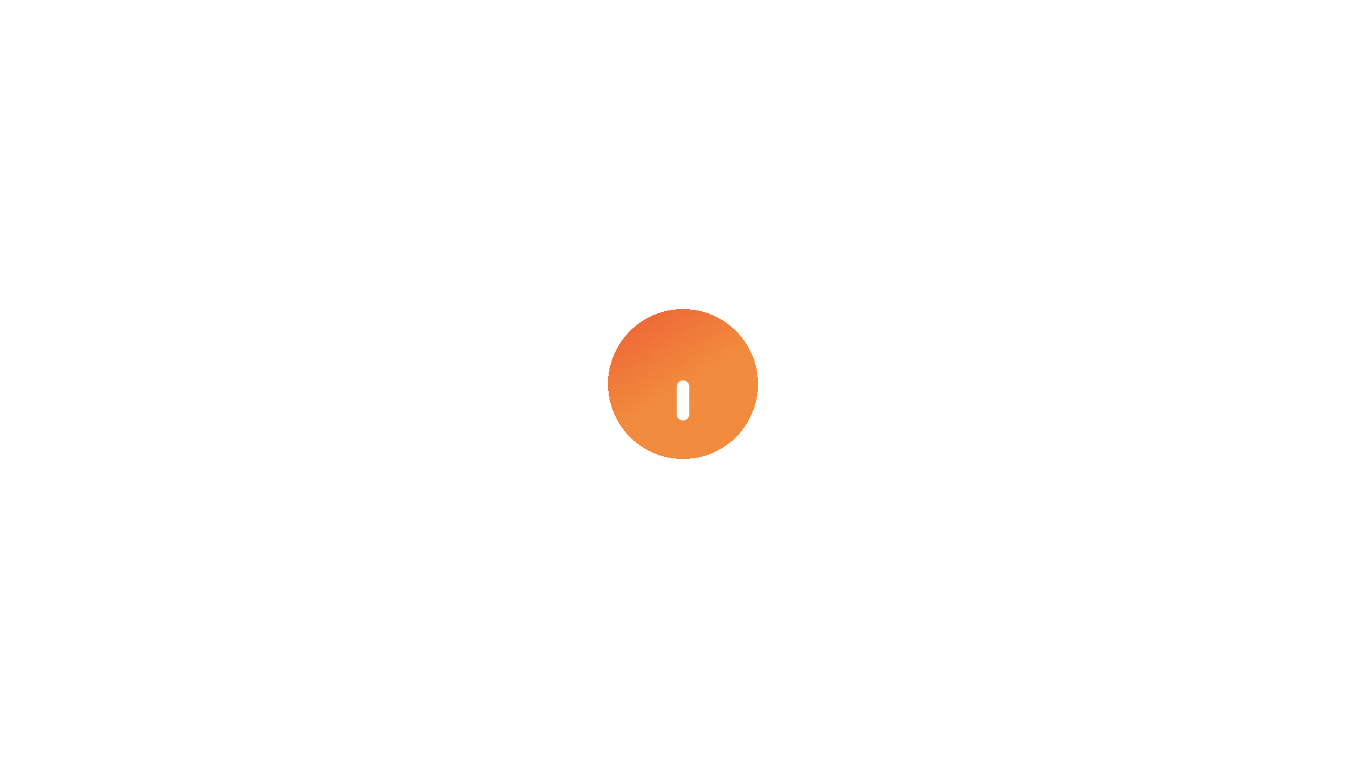 scroll, scrollTop: 0, scrollLeft: 0, axis: both 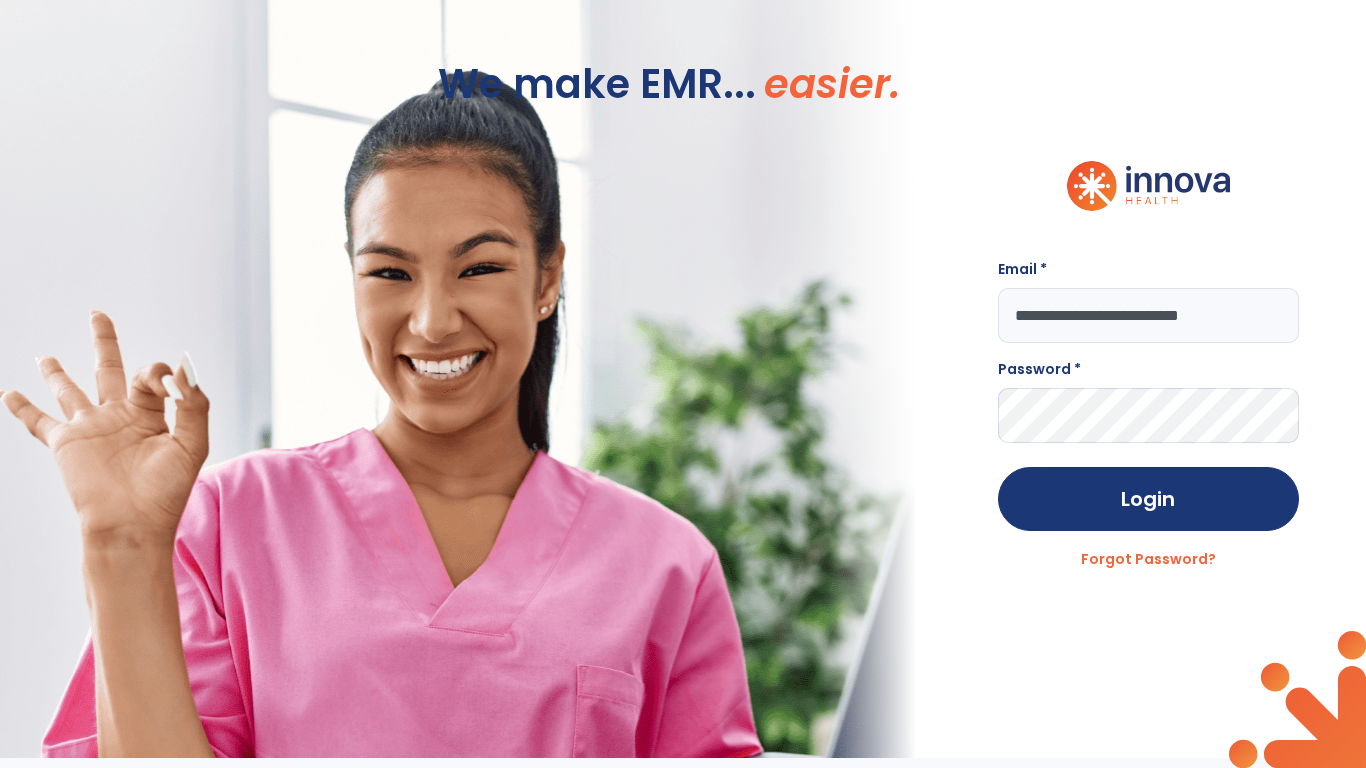 type on "**********" 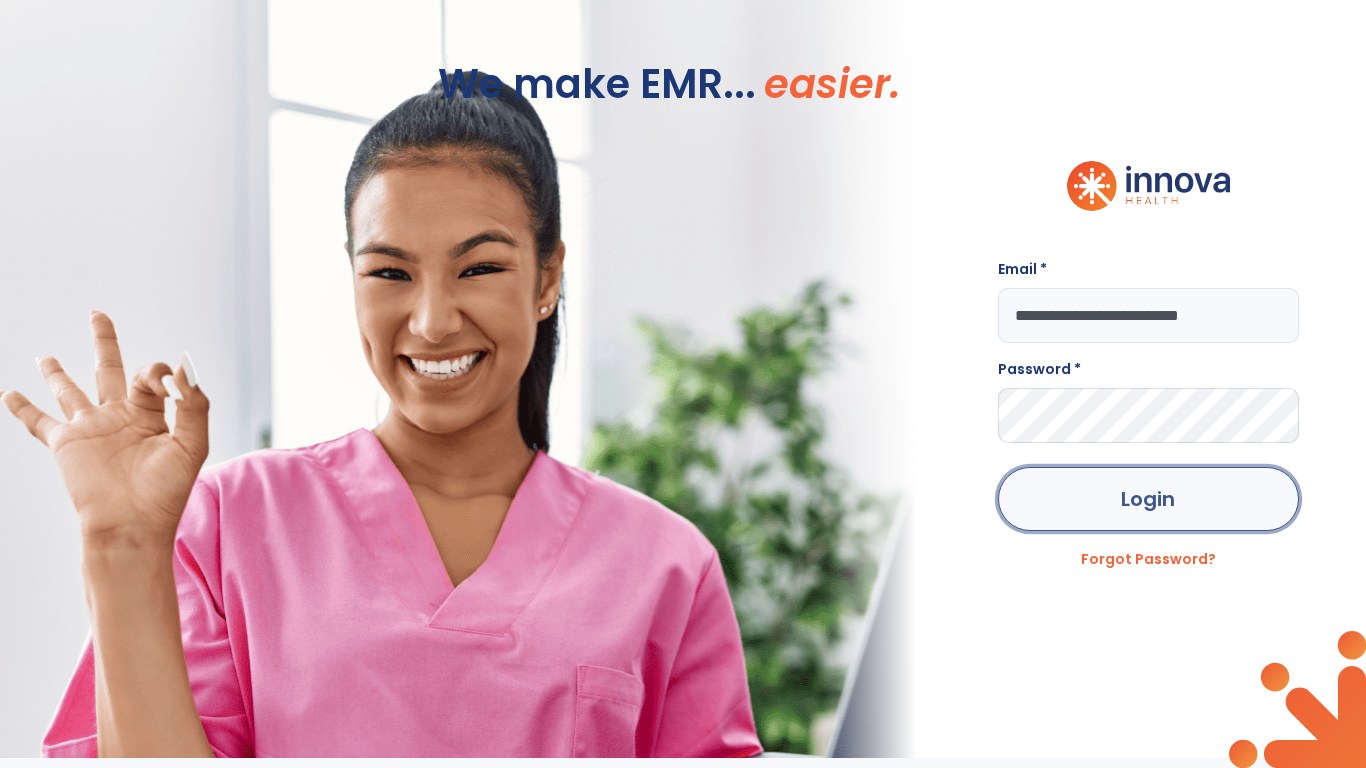 click on "Login" 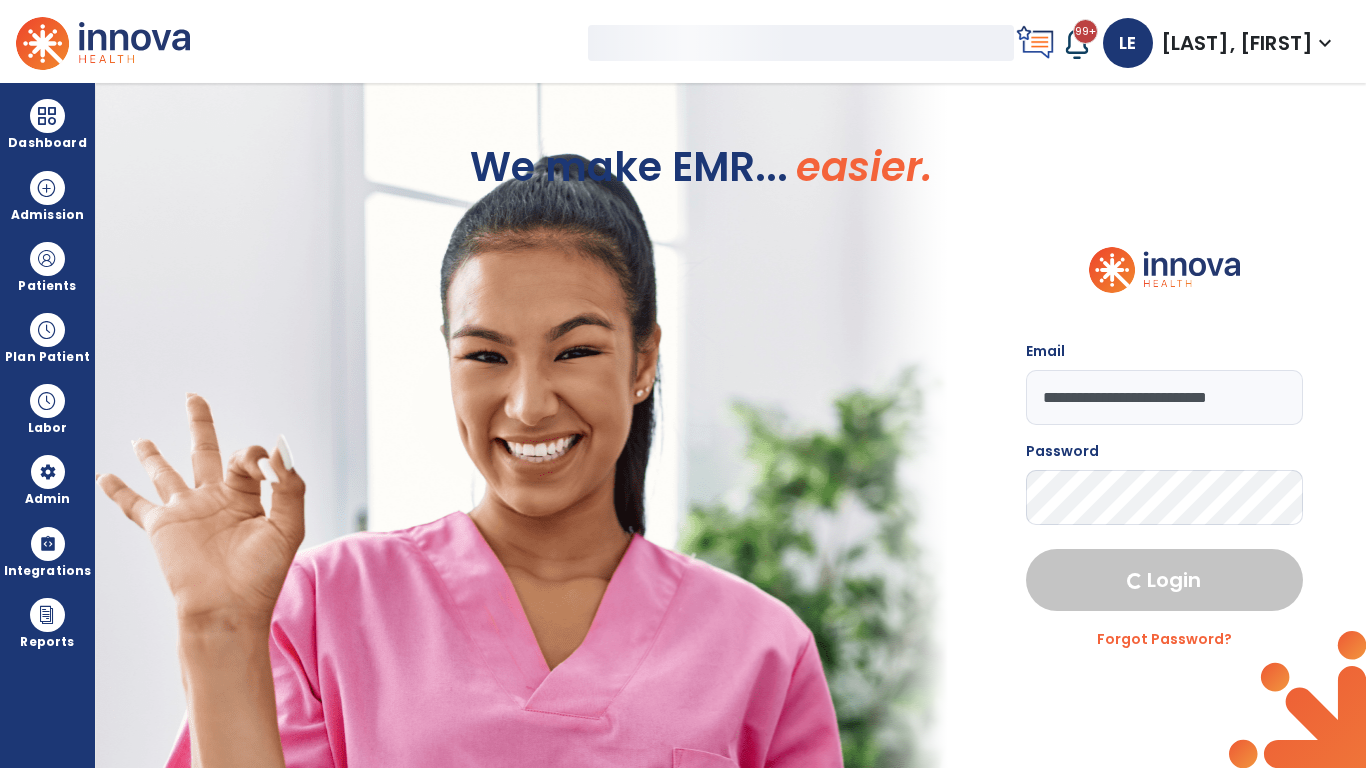 select on "***" 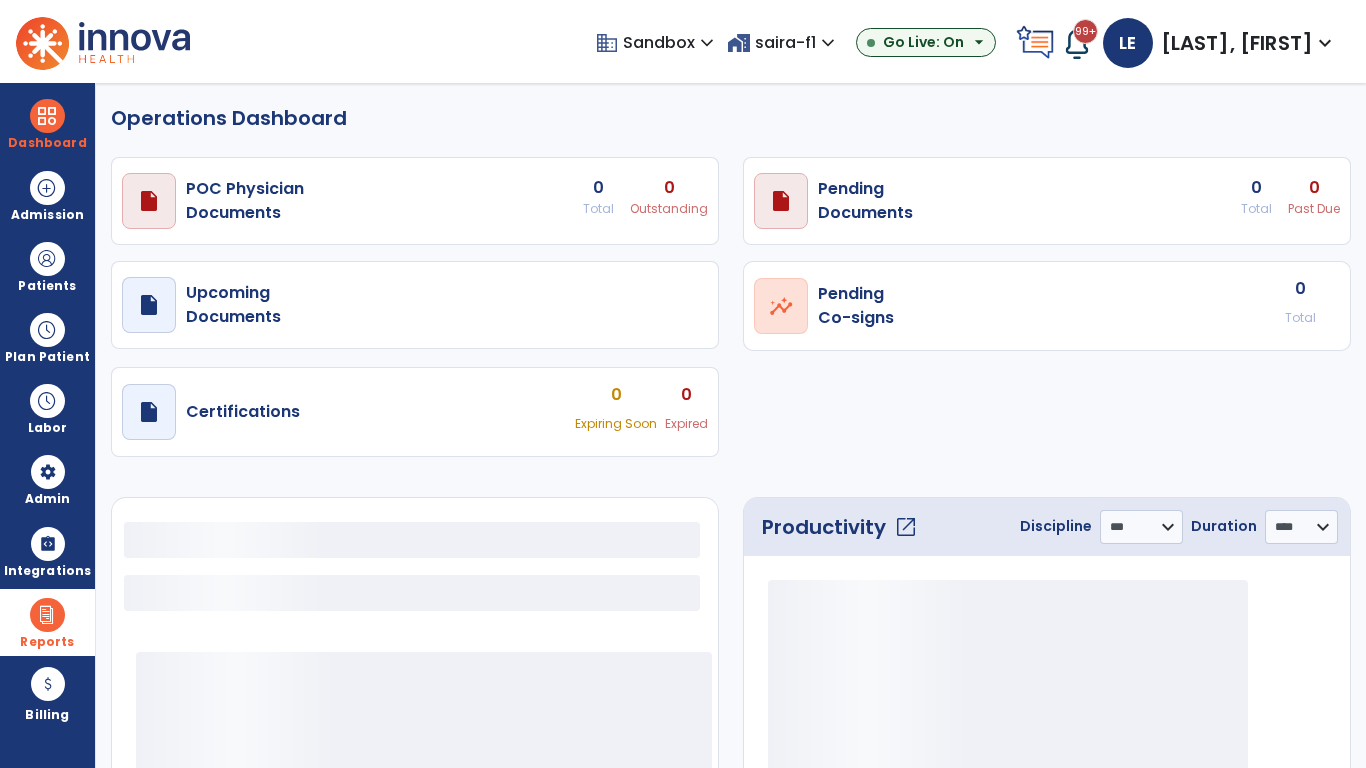click at bounding box center [47, 615] 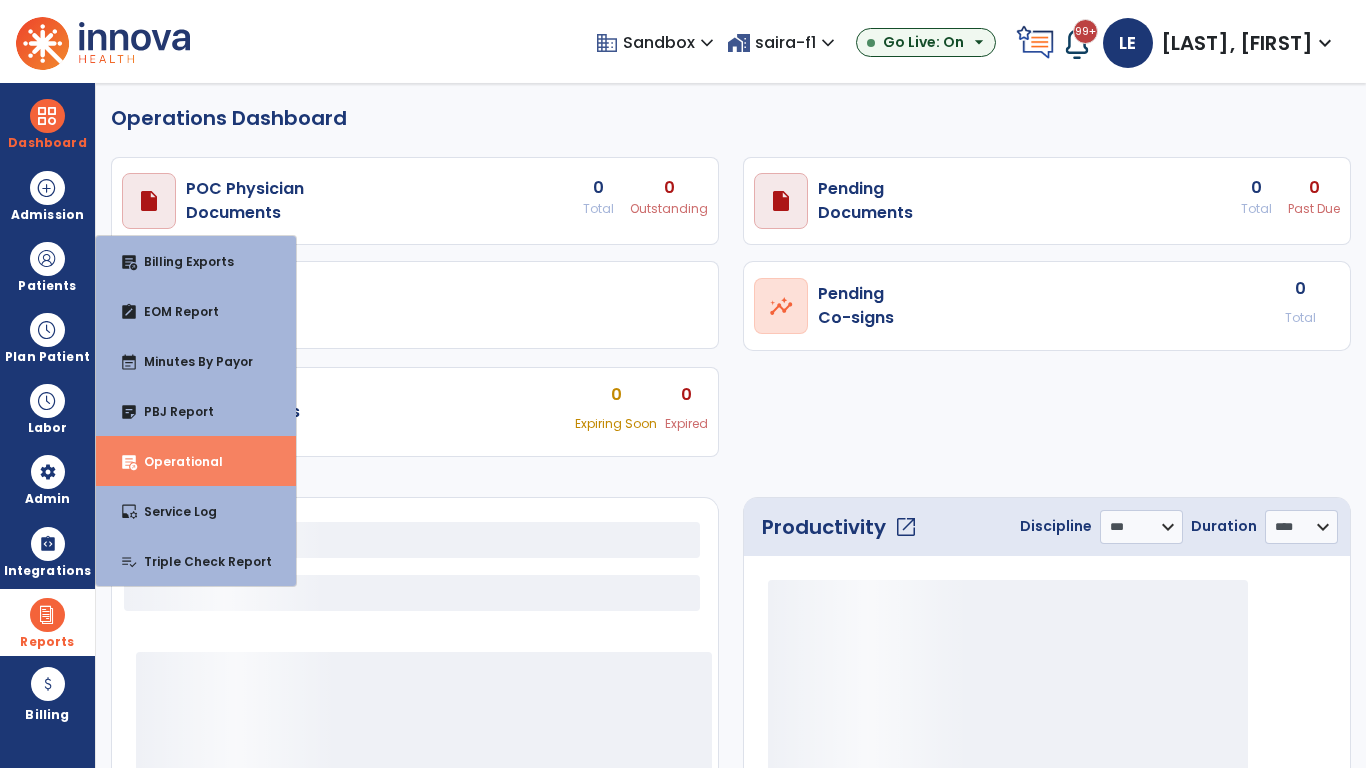 click on "Operational" at bounding box center [175, 461] 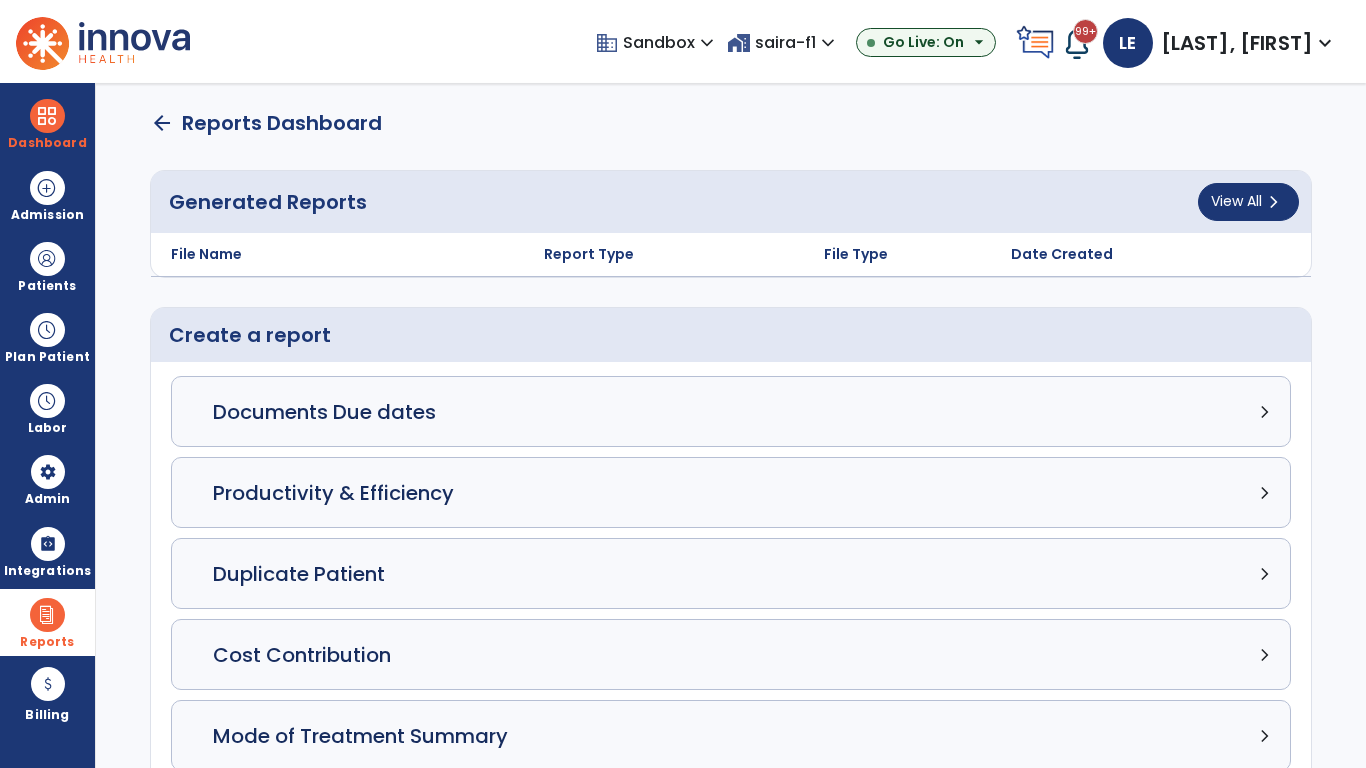click on "Census Detail chevron_right" 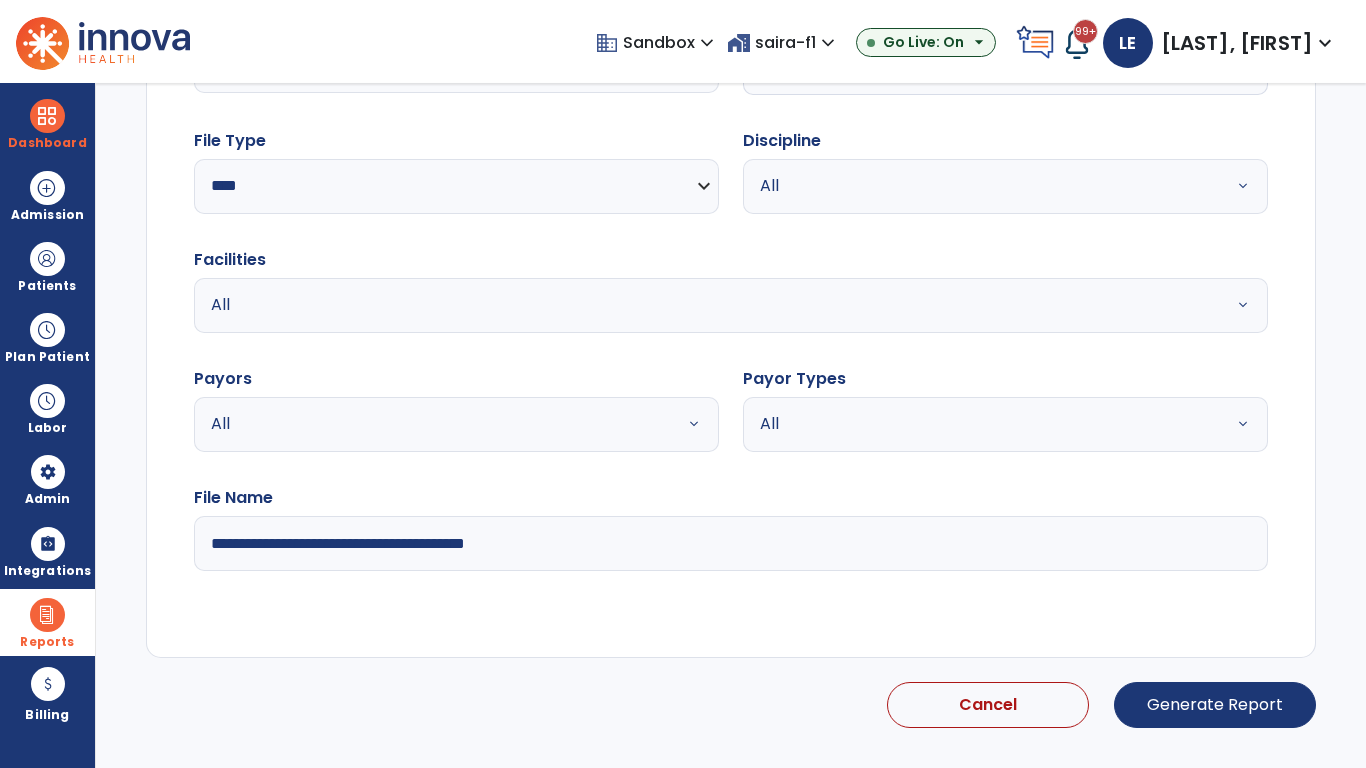 select on "*****" 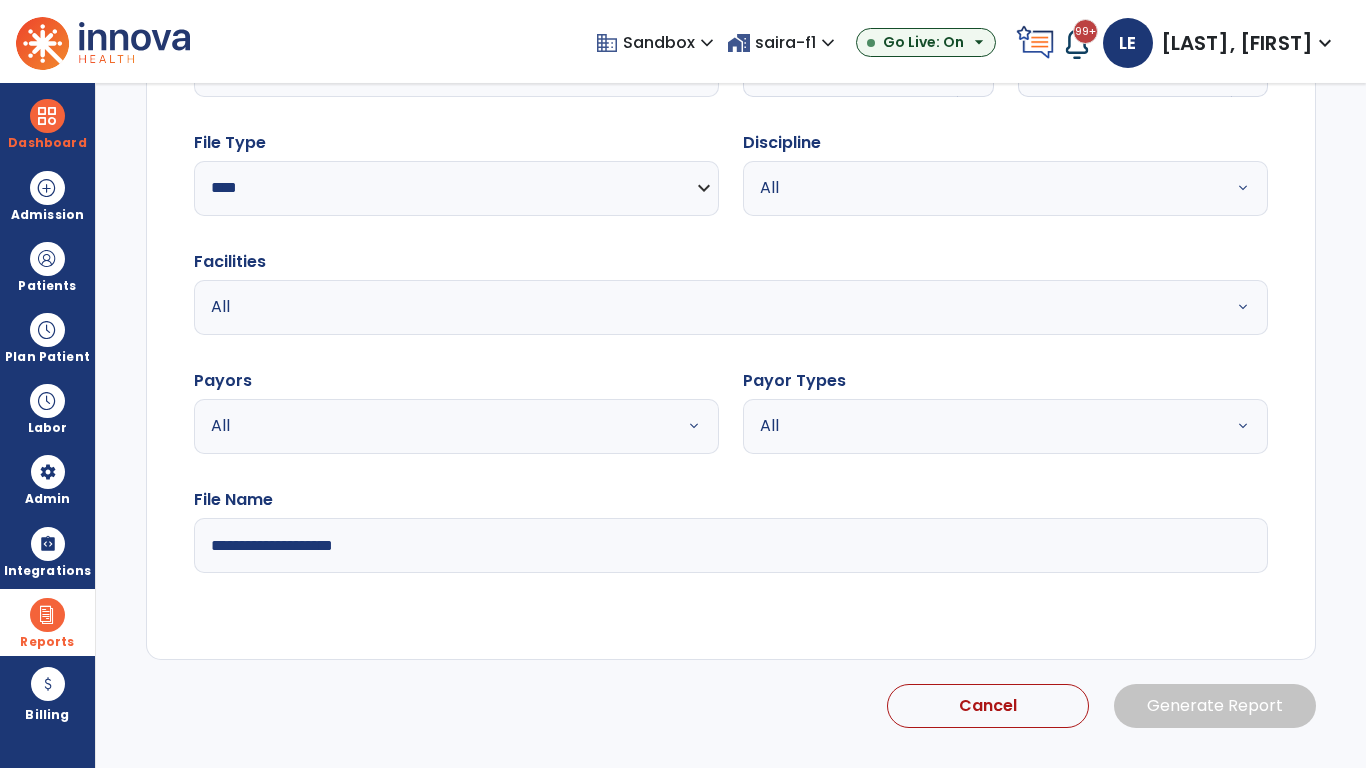 click 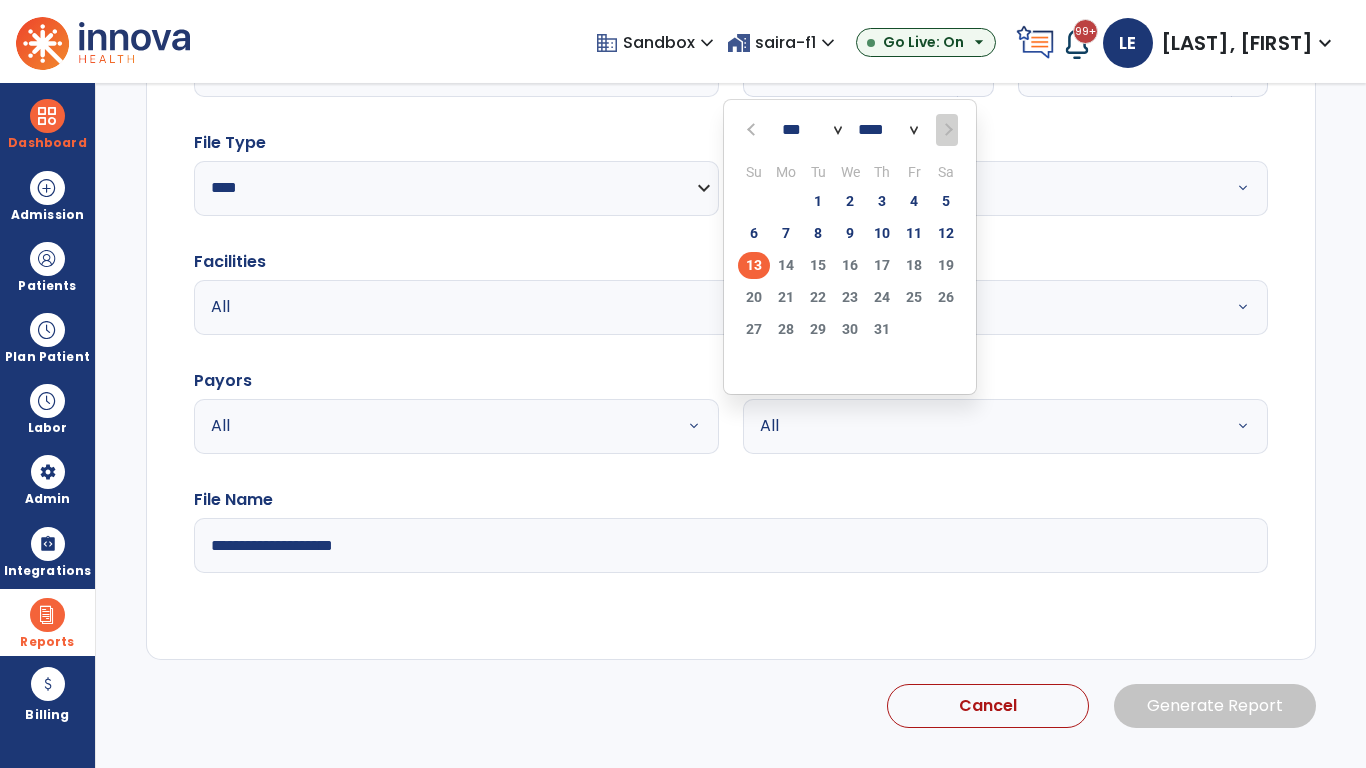 scroll, scrollTop: 192, scrollLeft: 0, axis: vertical 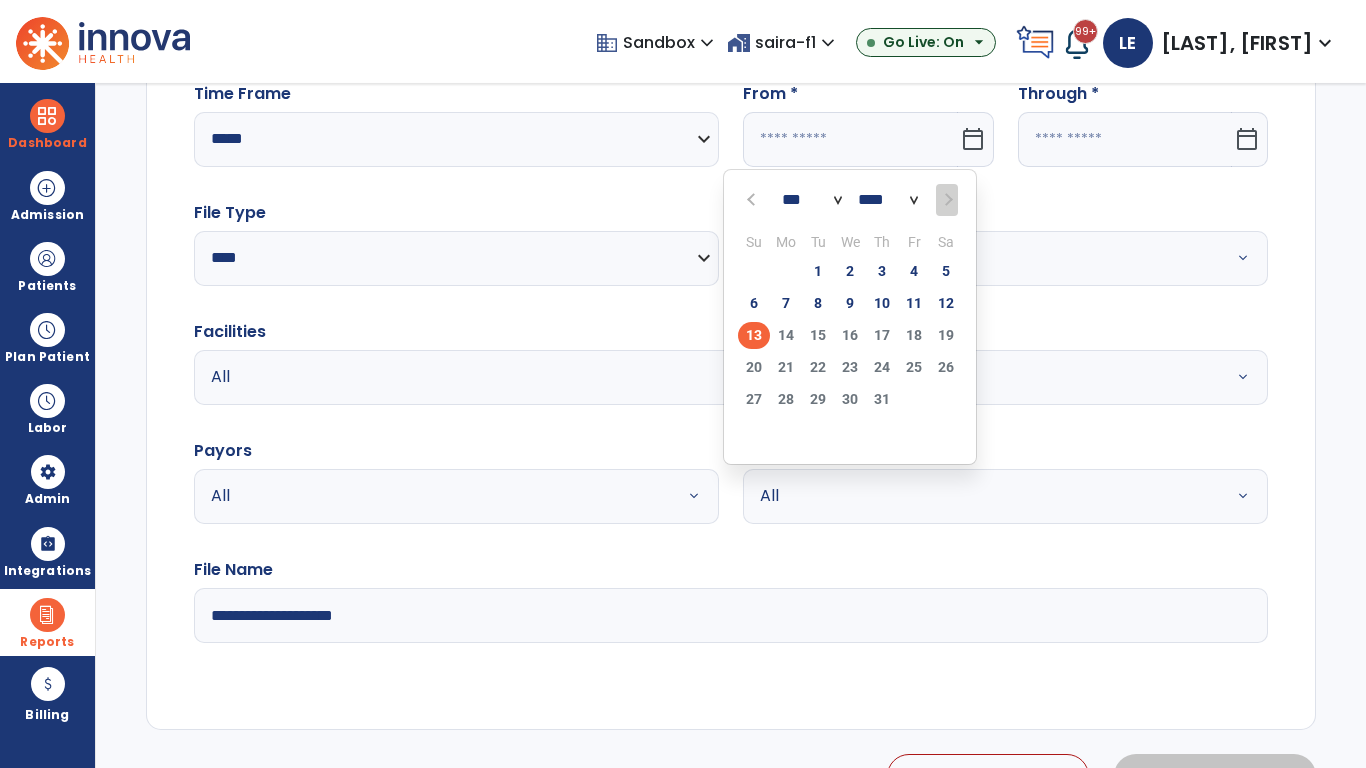 select on "****" 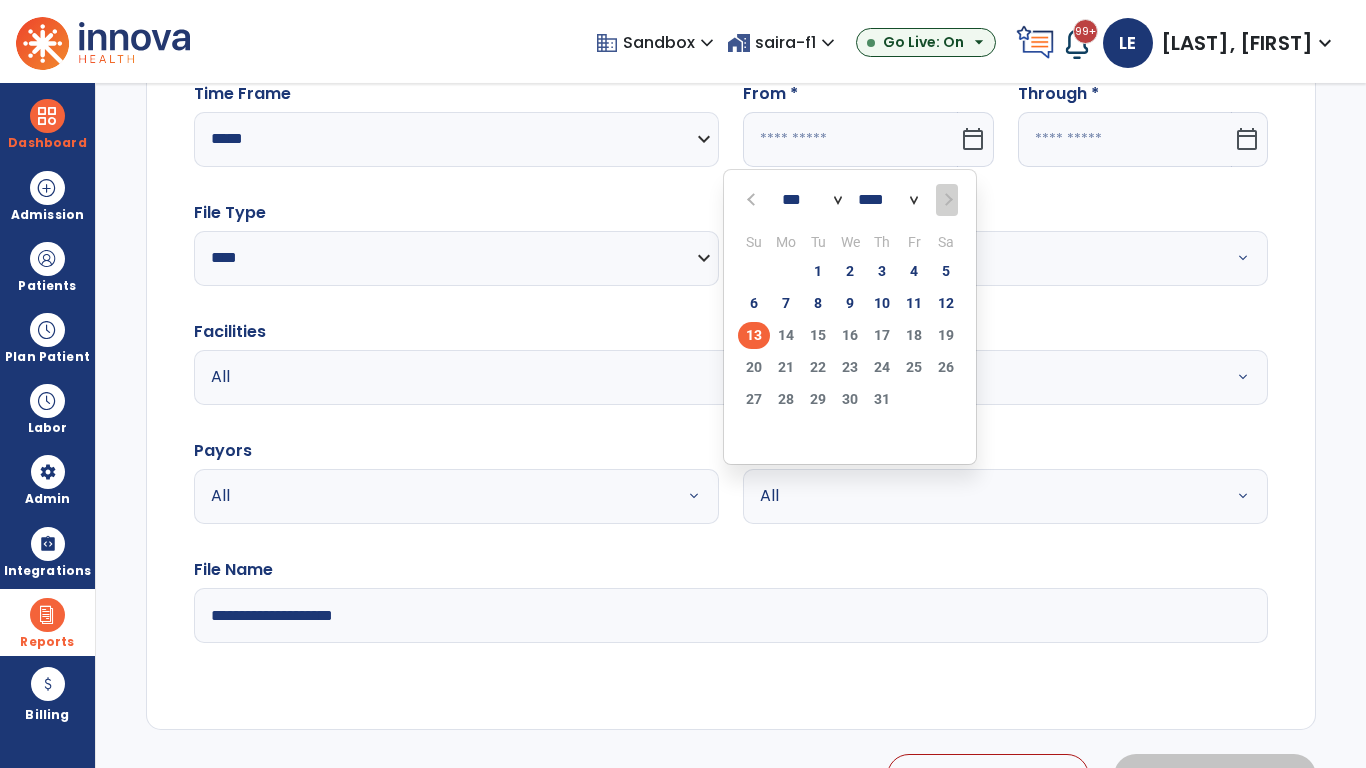 click on "29" 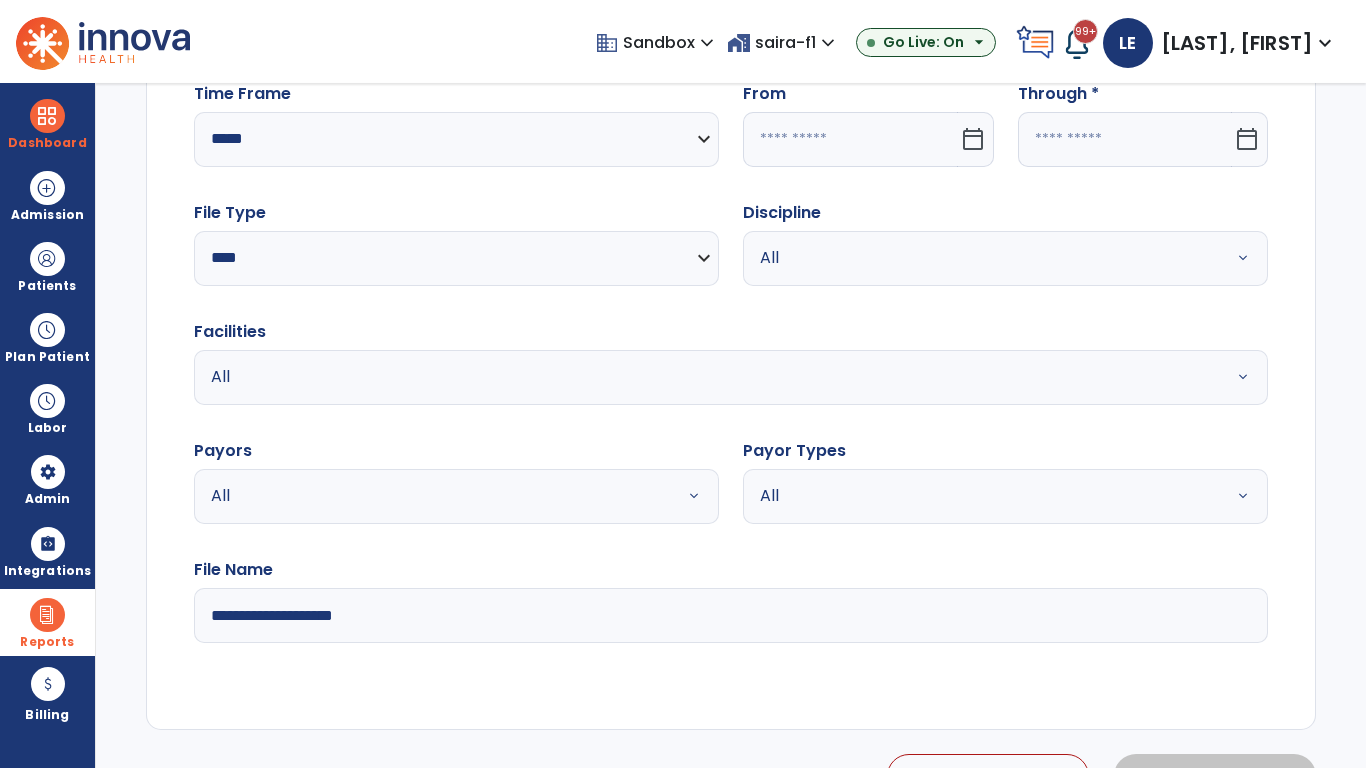 type on "**********" 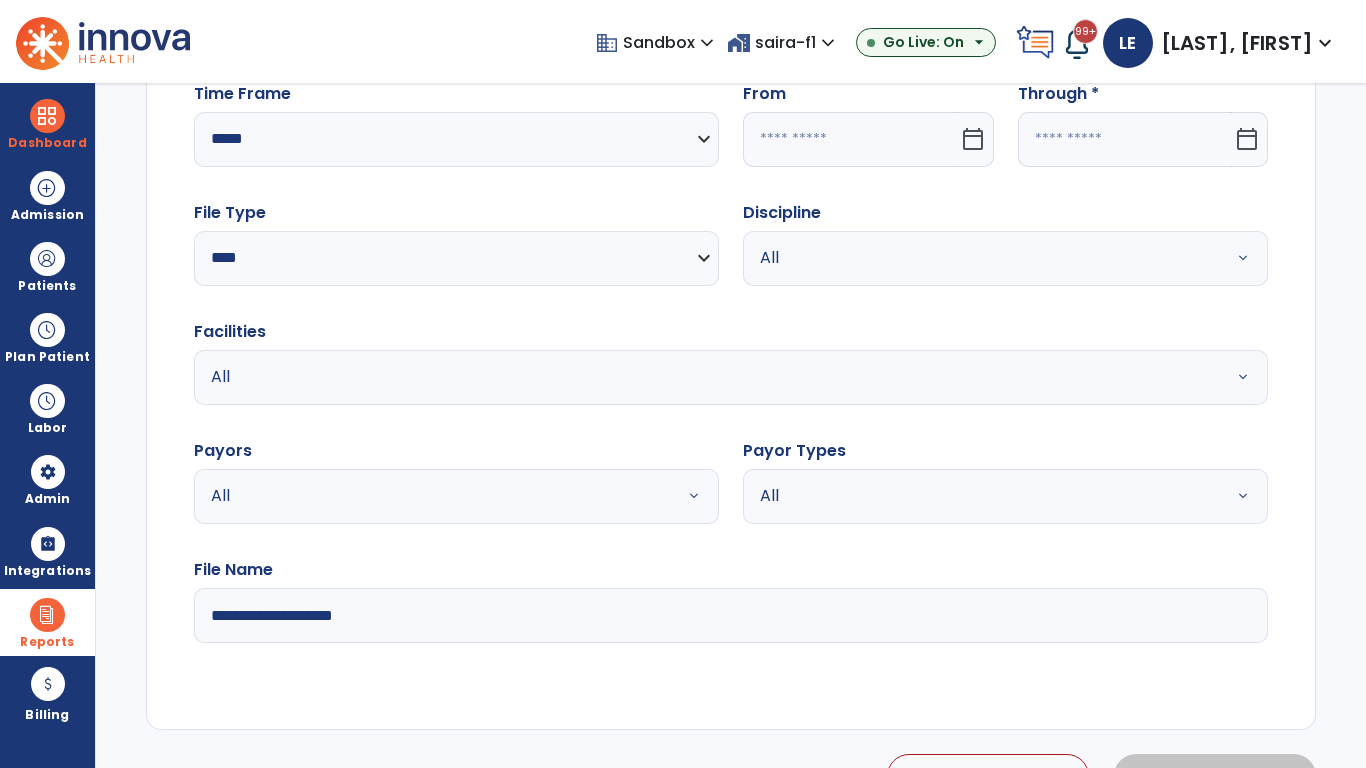 type on "*********" 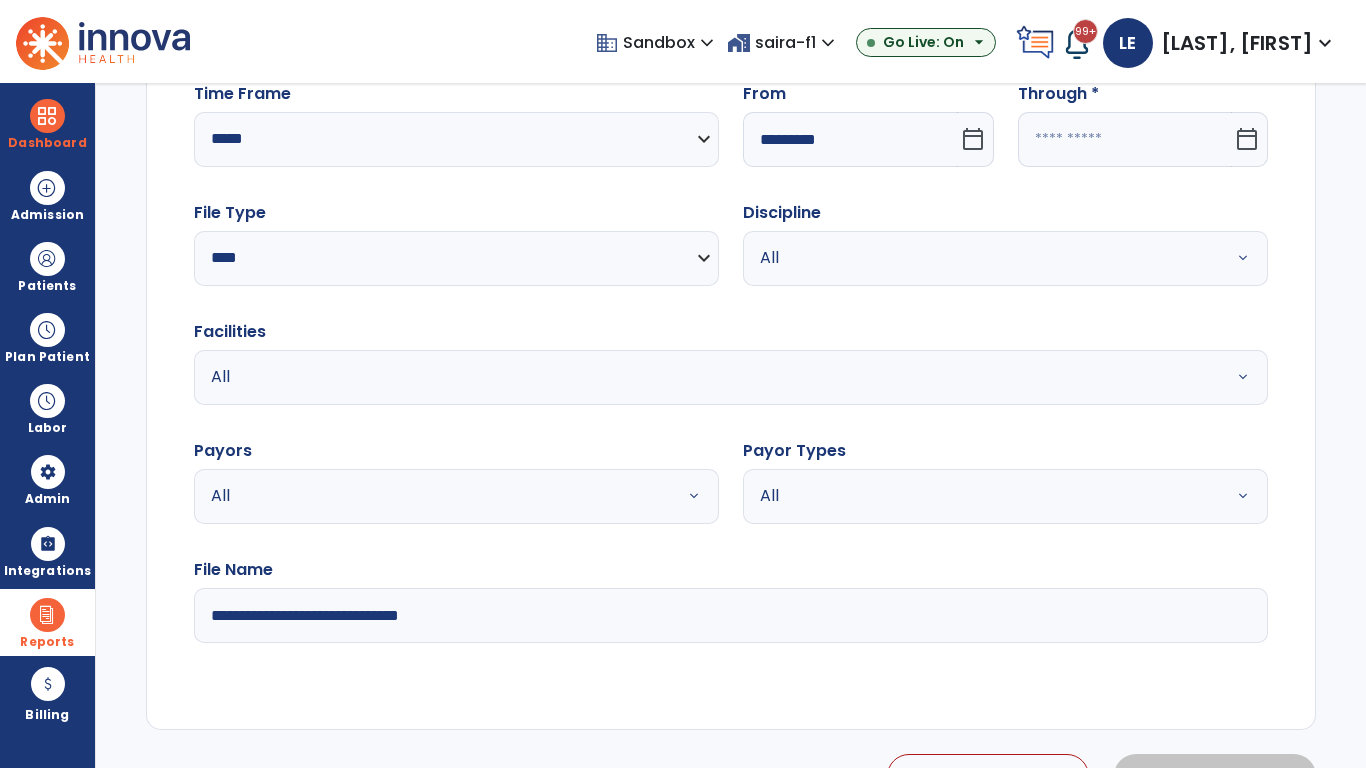 click 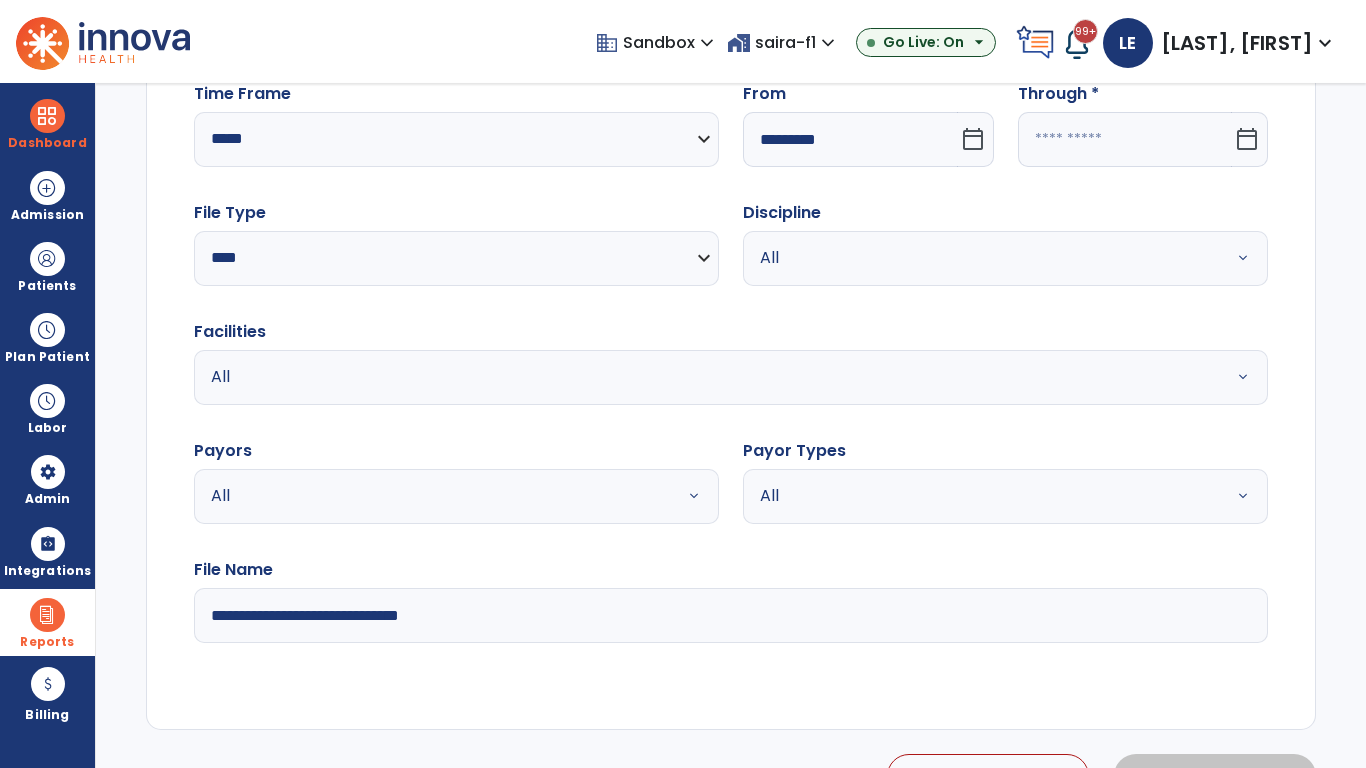 select on "*" 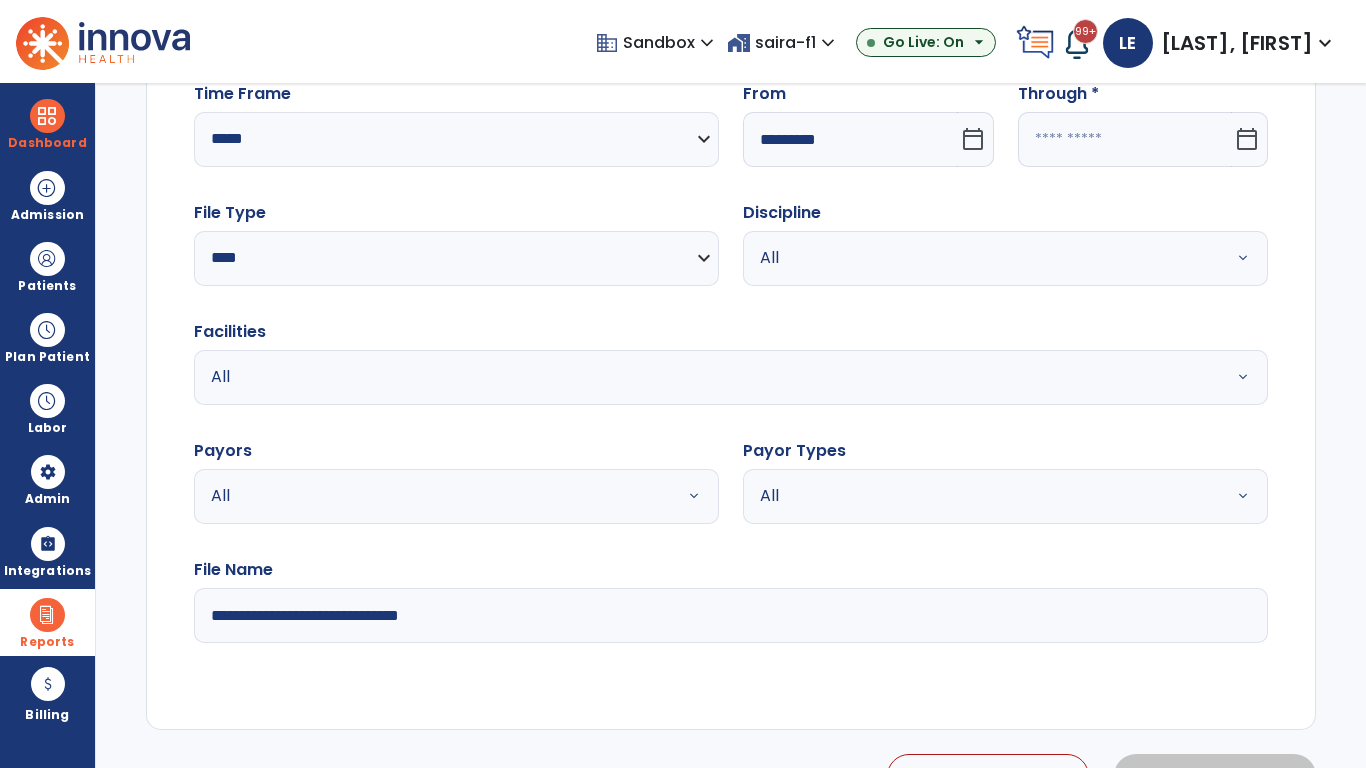 select on "****" 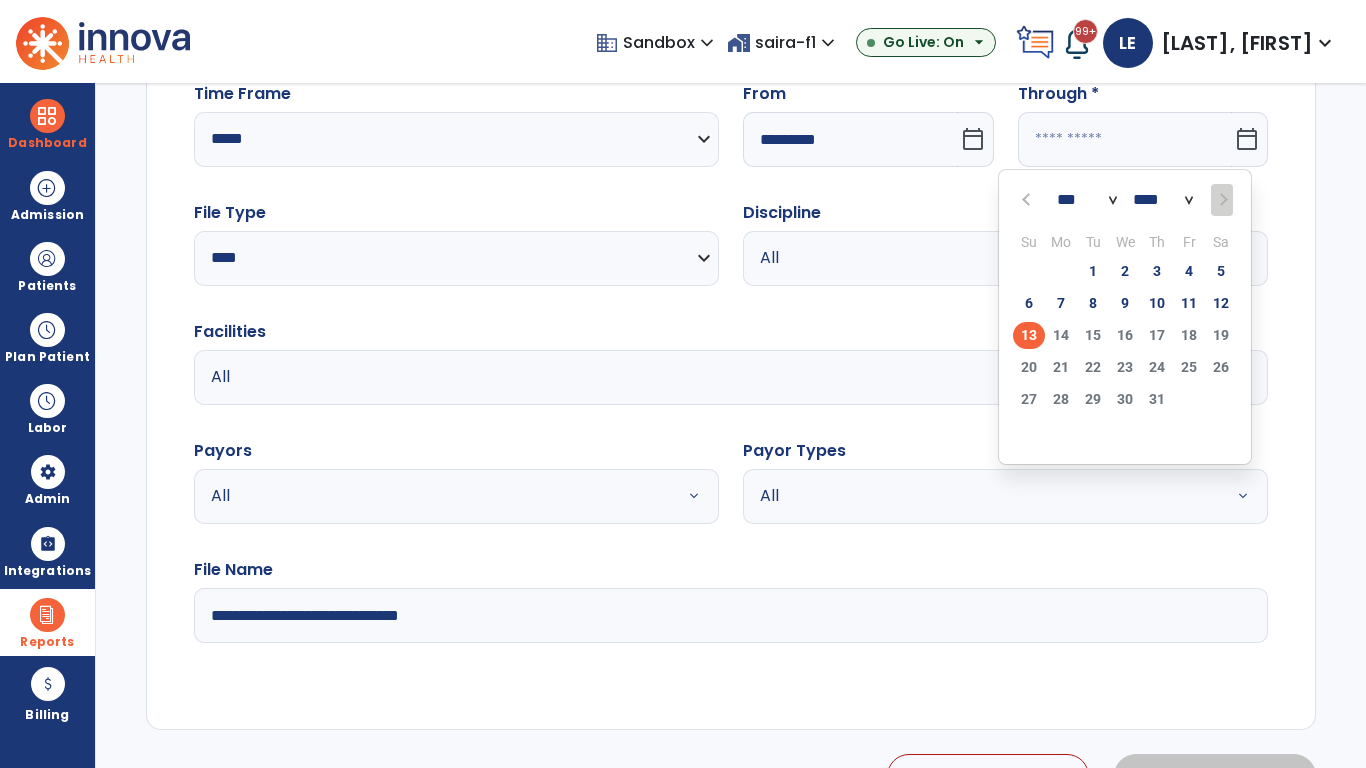select on "*" 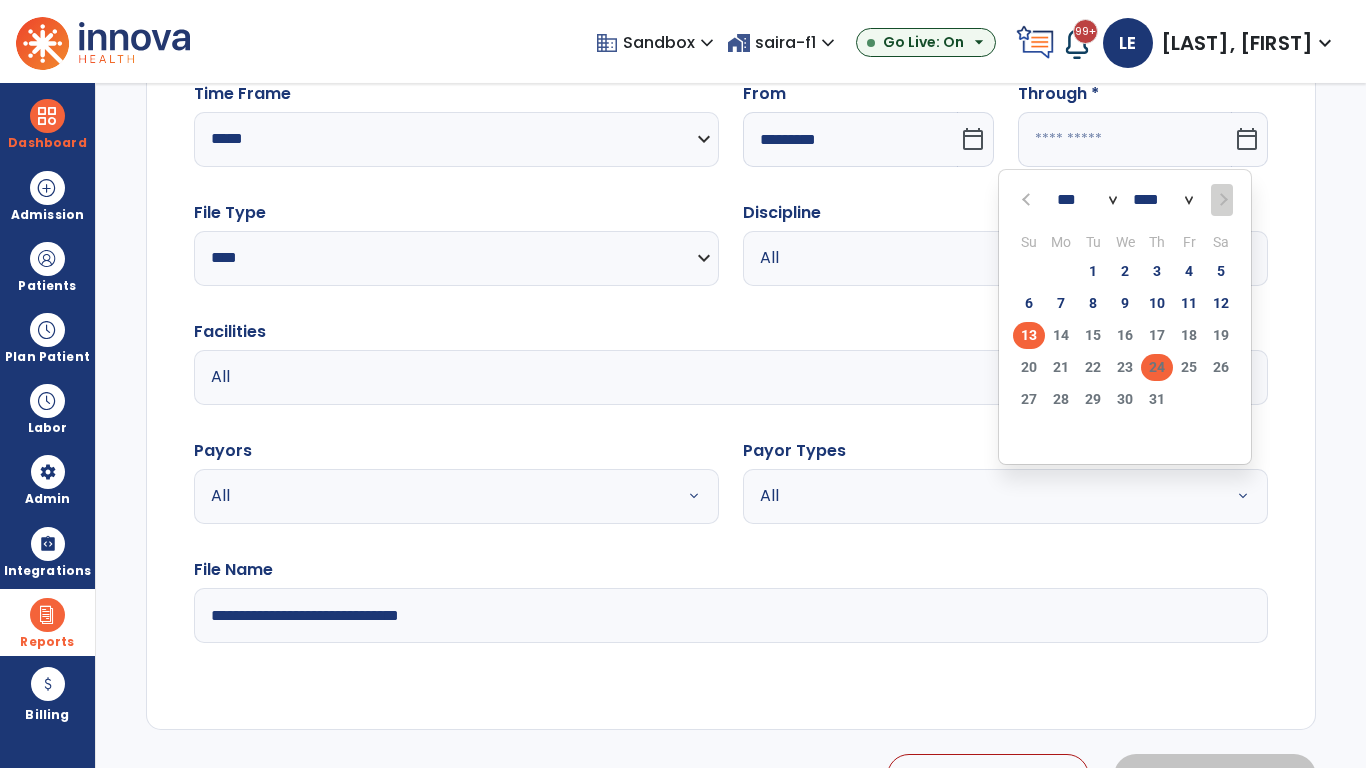 click on "24" 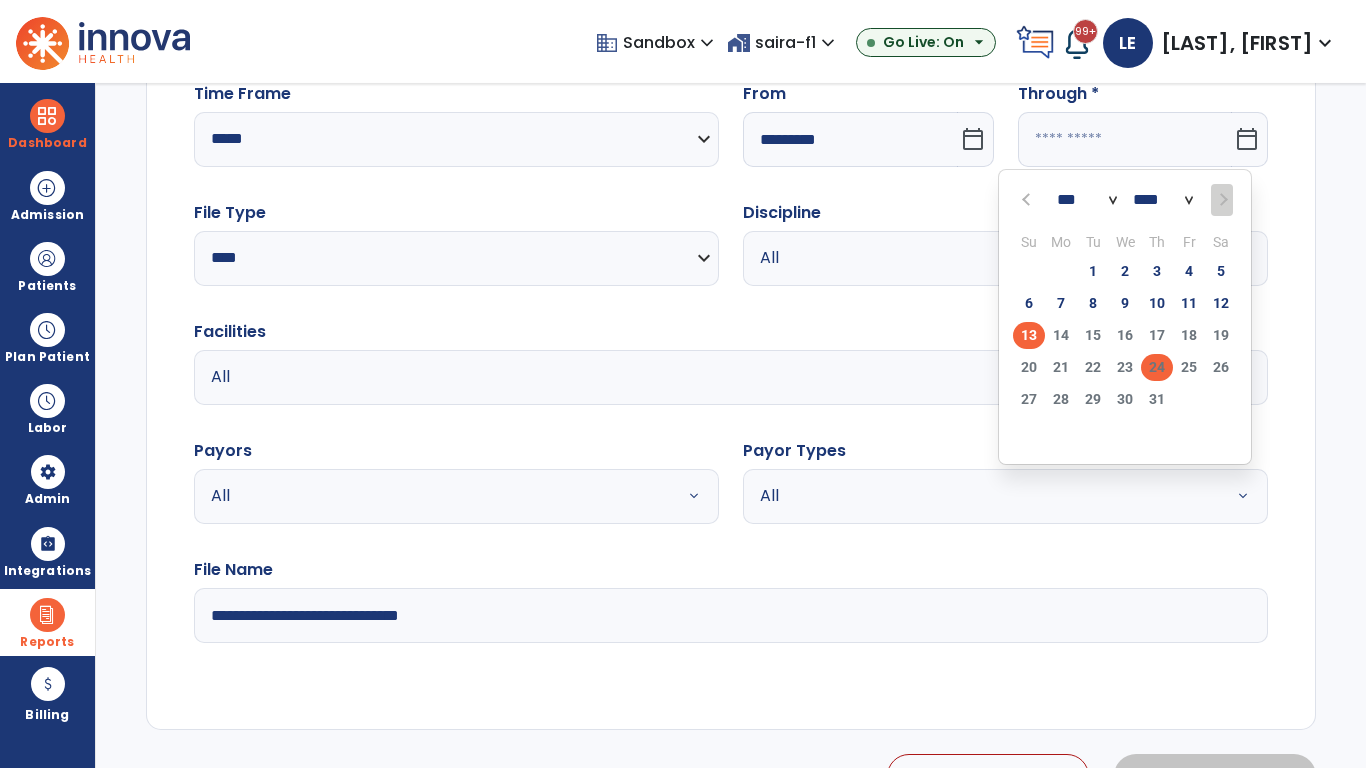 type on "**********" 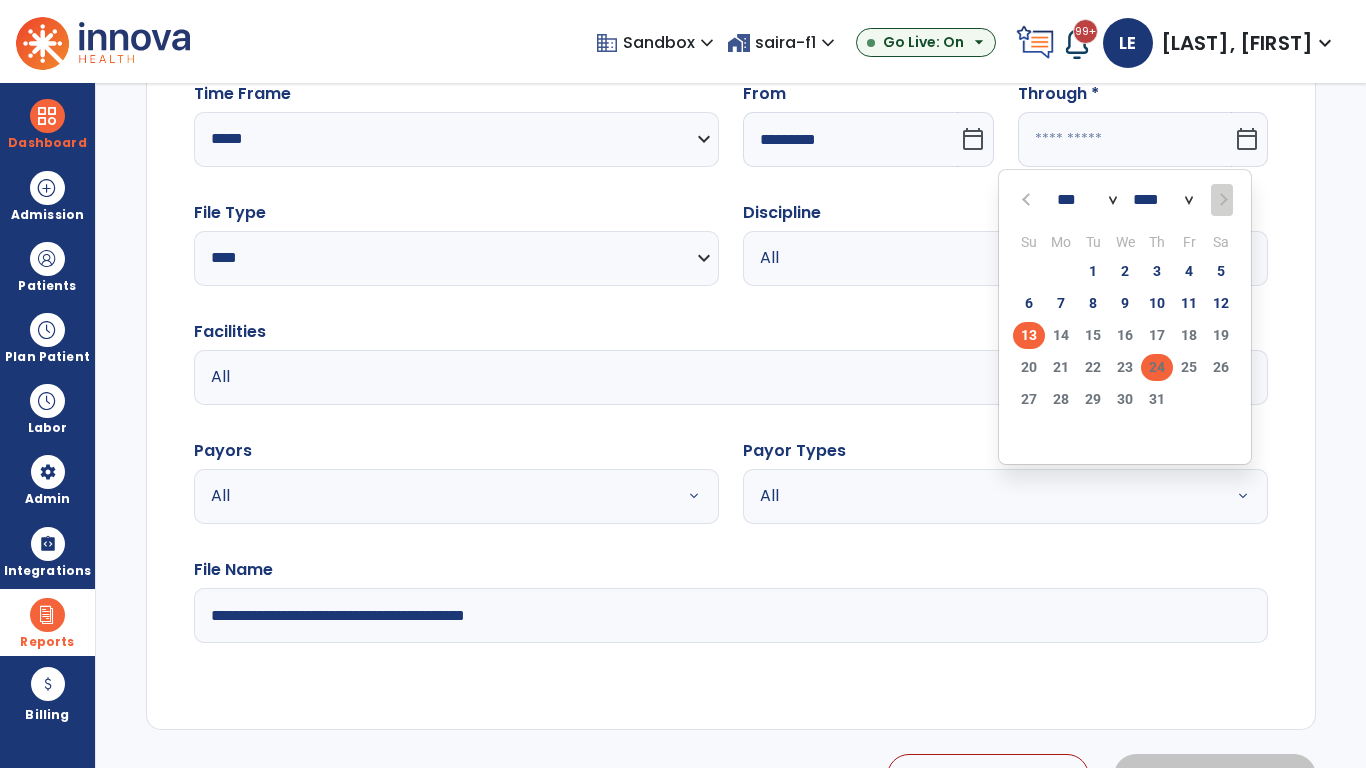 type on "*********" 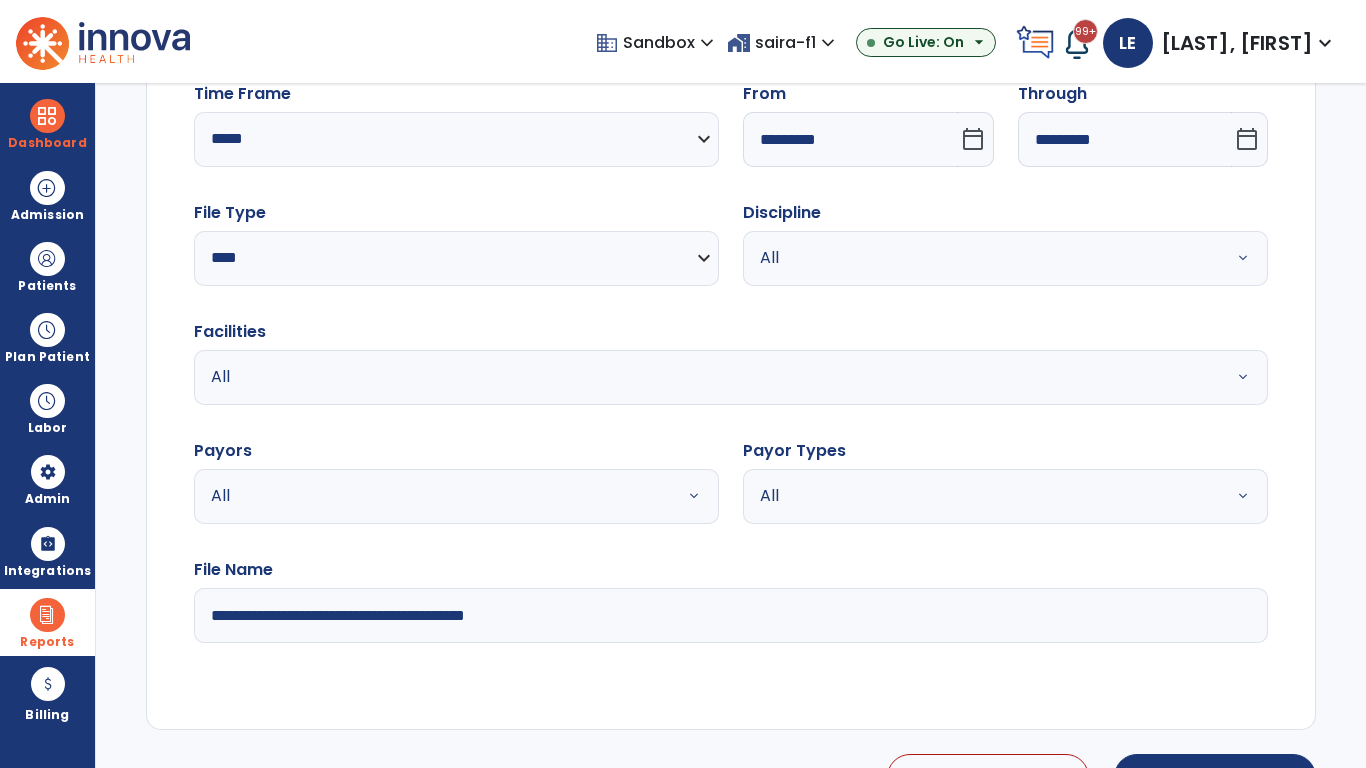 click on "All" at bounding box center [981, 258] 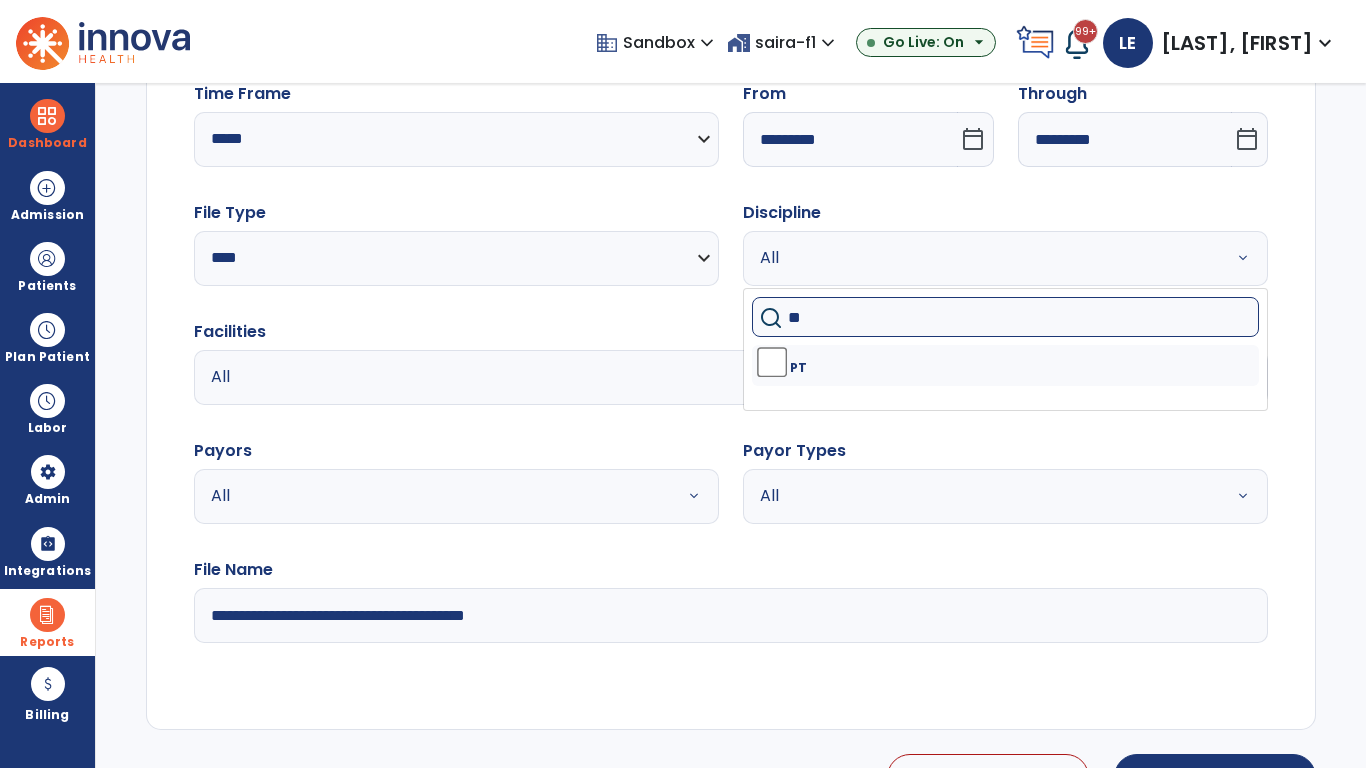 type on "**" 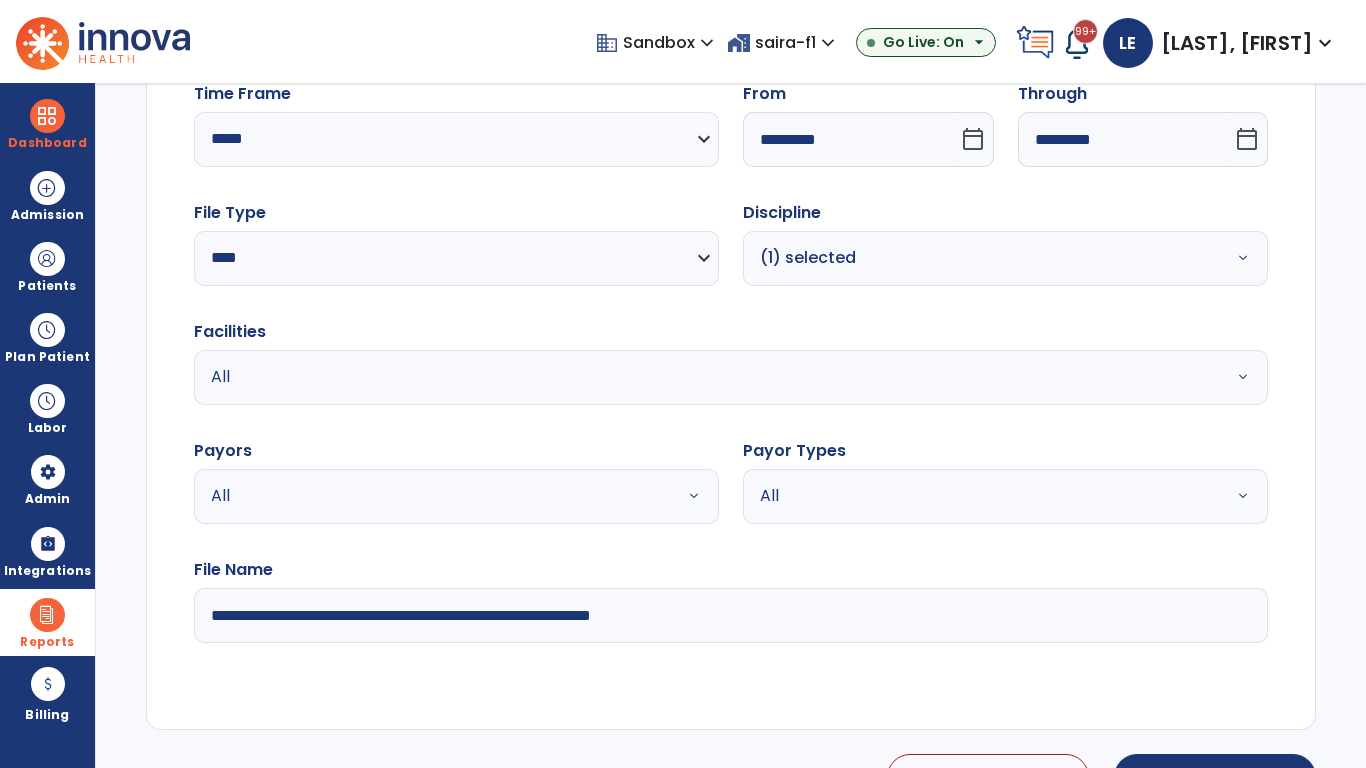 type on "**********" 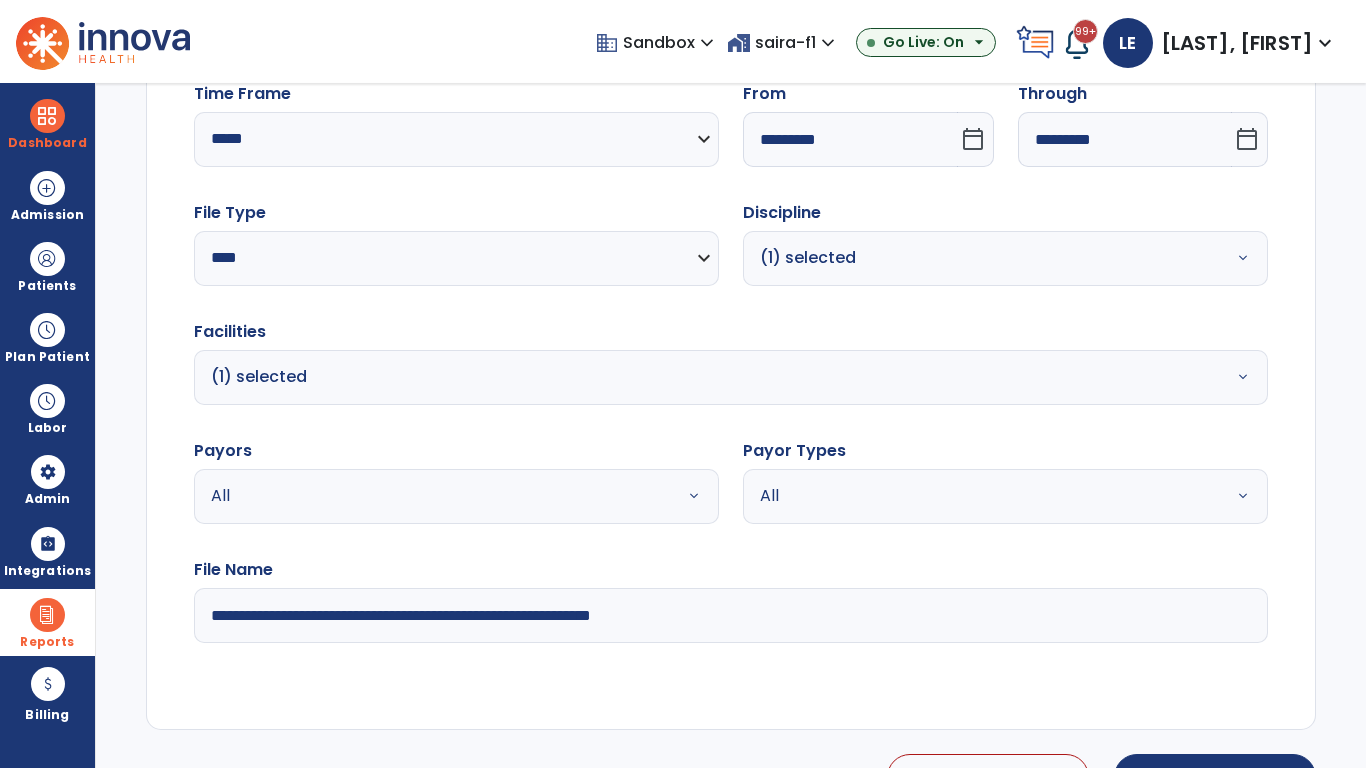 click on "All" at bounding box center [432, 496] 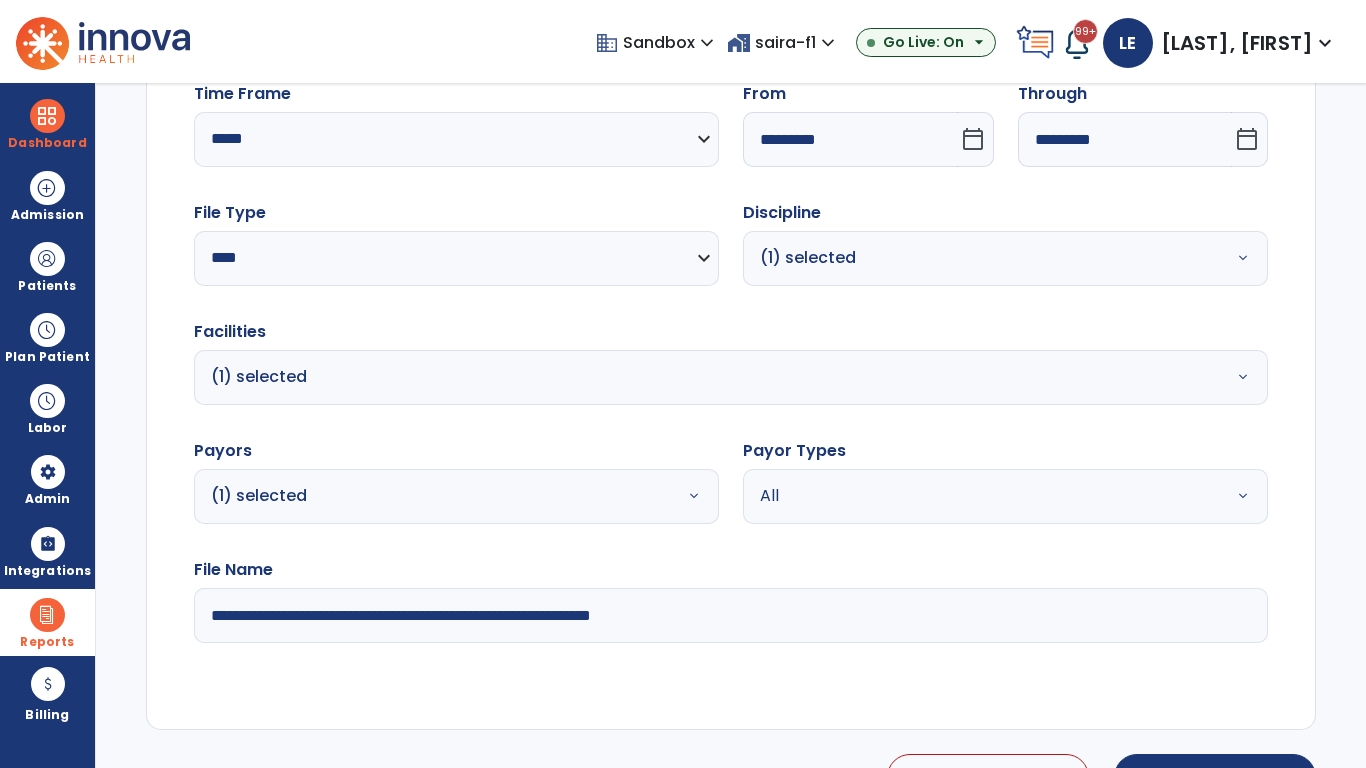 click on "All" at bounding box center (981, 496) 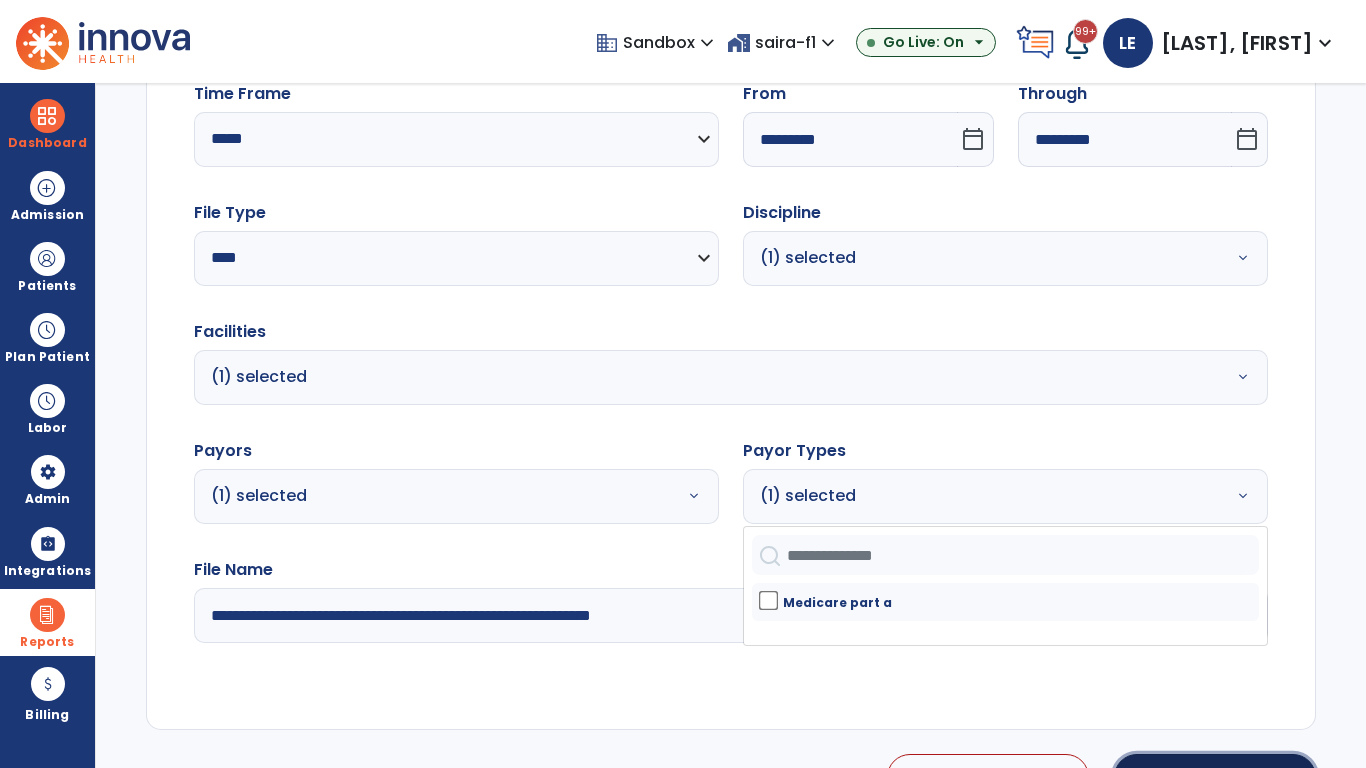 click on "Generate Report" 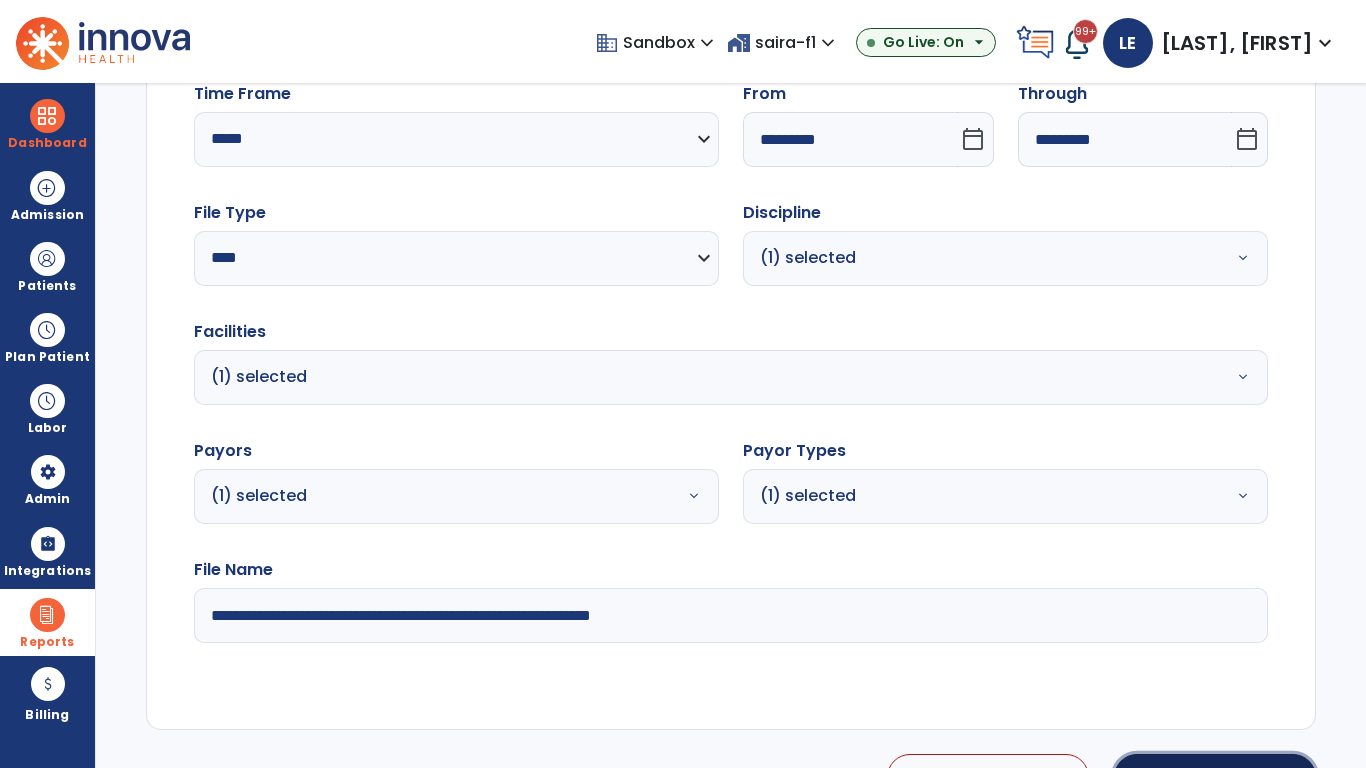 scroll, scrollTop: 224, scrollLeft: 0, axis: vertical 